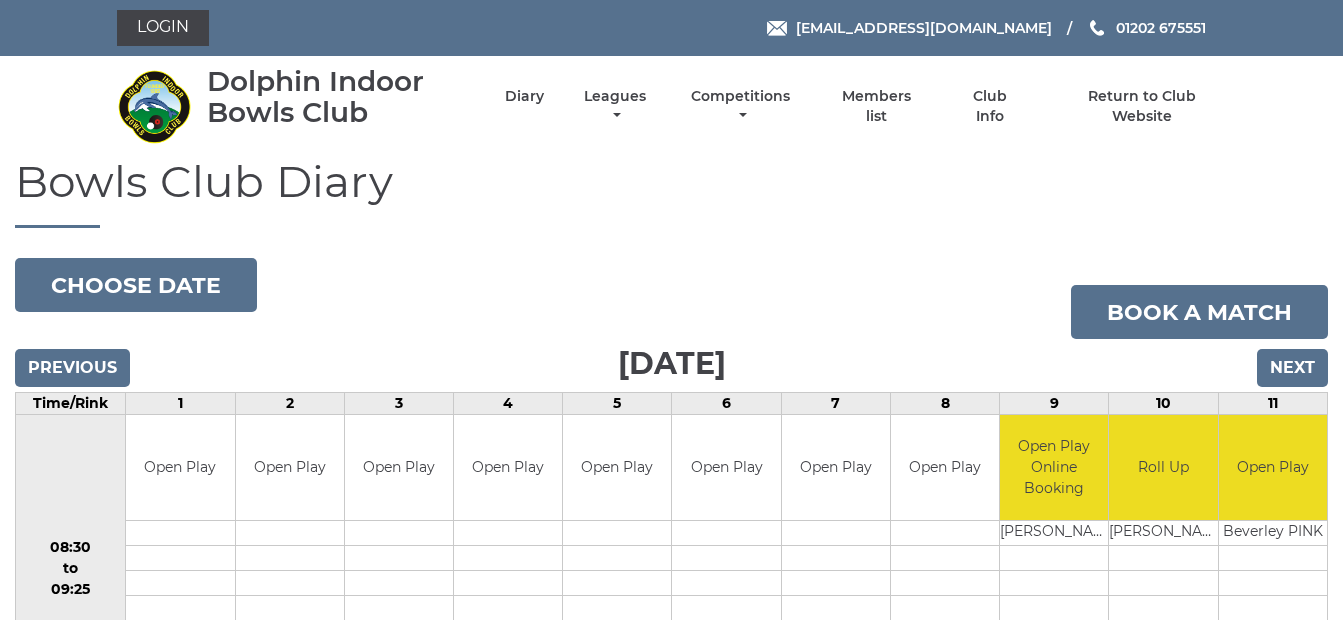 scroll, scrollTop: 0, scrollLeft: 0, axis: both 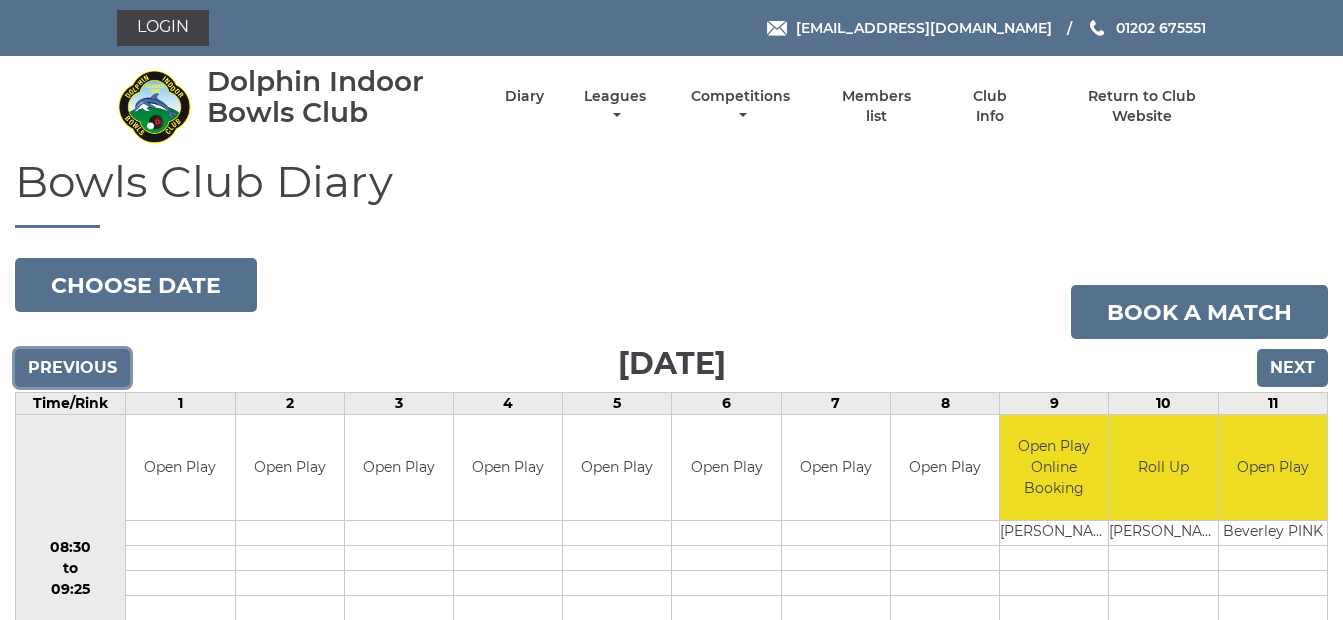 click on "Previous" at bounding box center (72, 368) 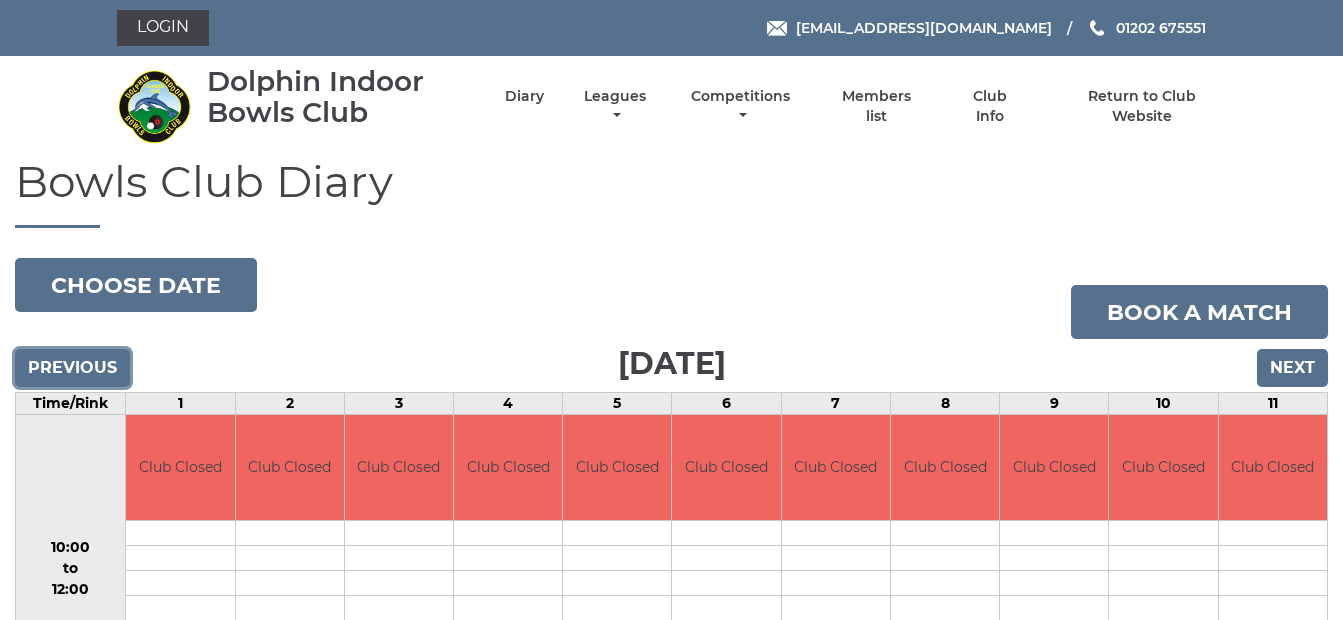 scroll, scrollTop: 0, scrollLeft: 0, axis: both 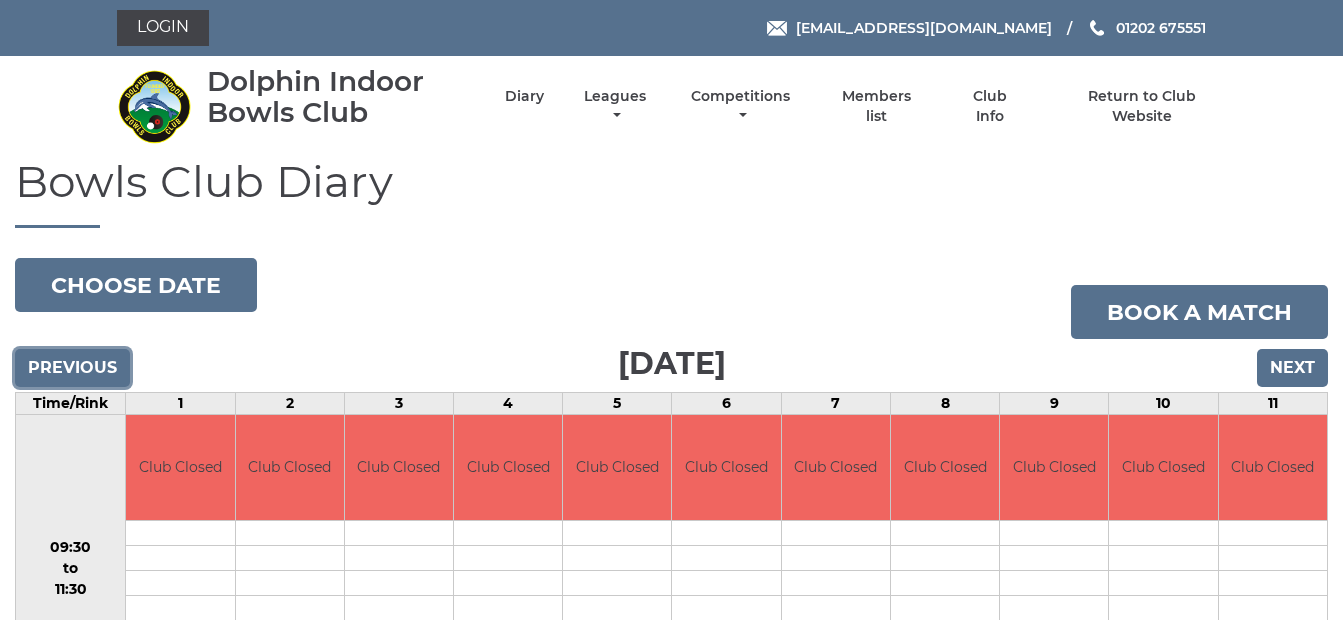 click on "Previous" at bounding box center (72, 368) 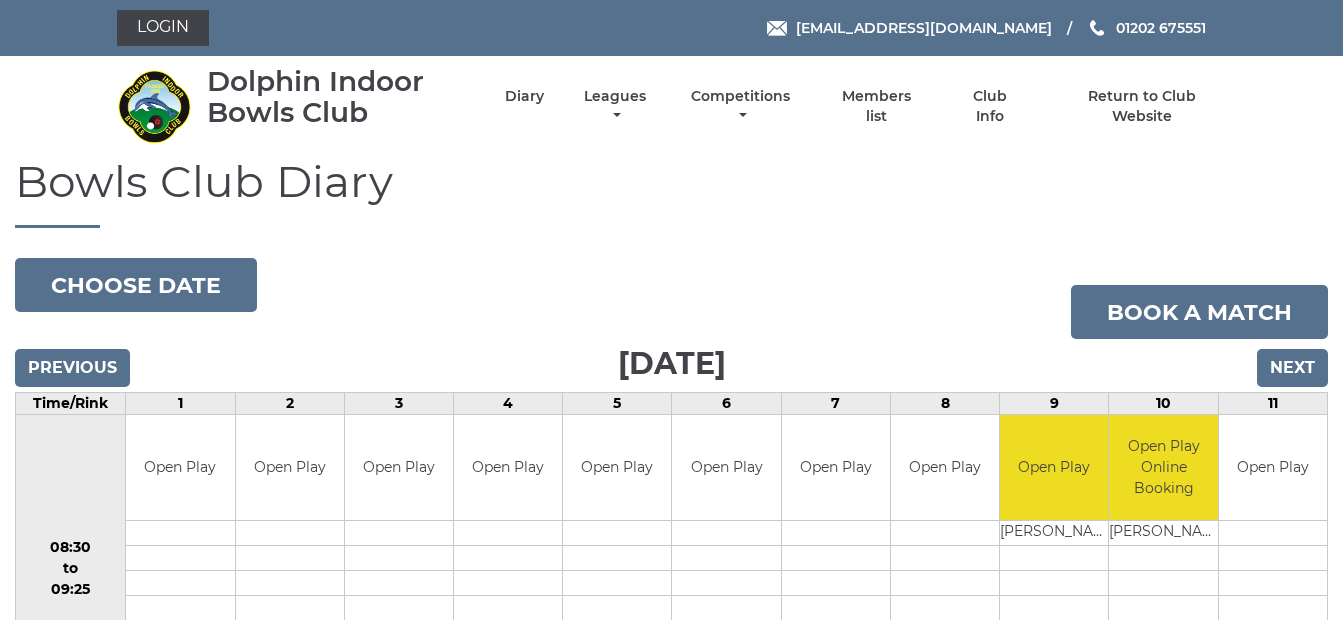 scroll, scrollTop: 0, scrollLeft: 0, axis: both 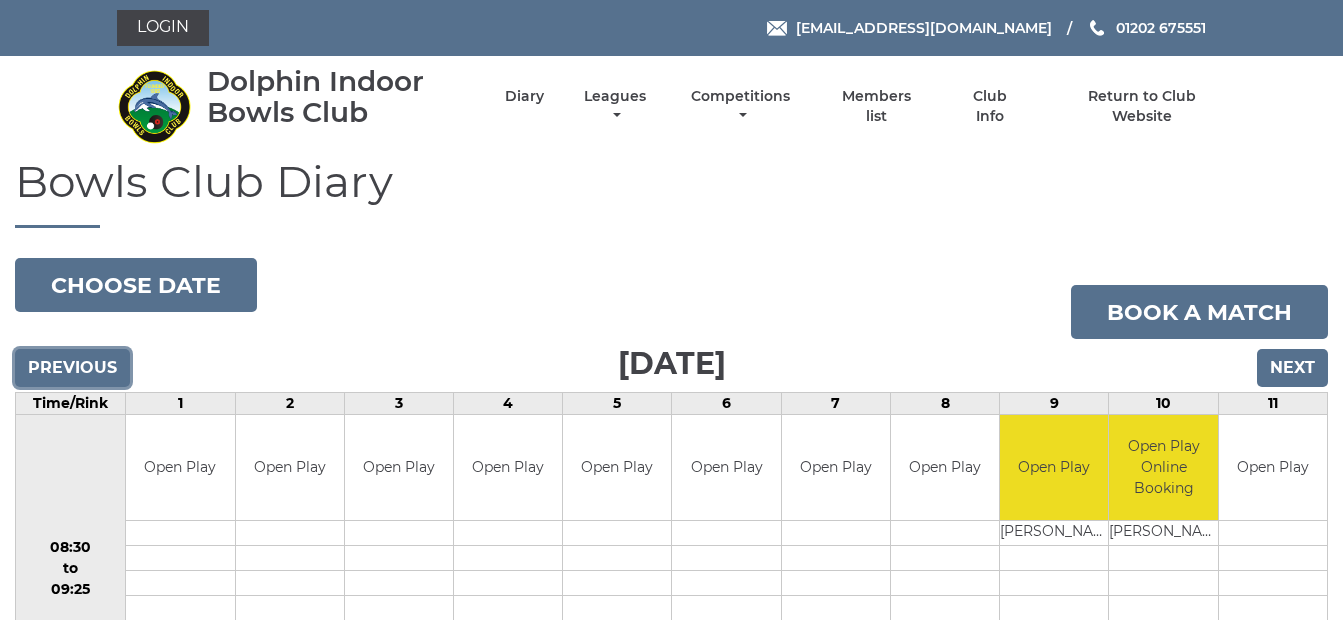click on "Previous" at bounding box center (72, 368) 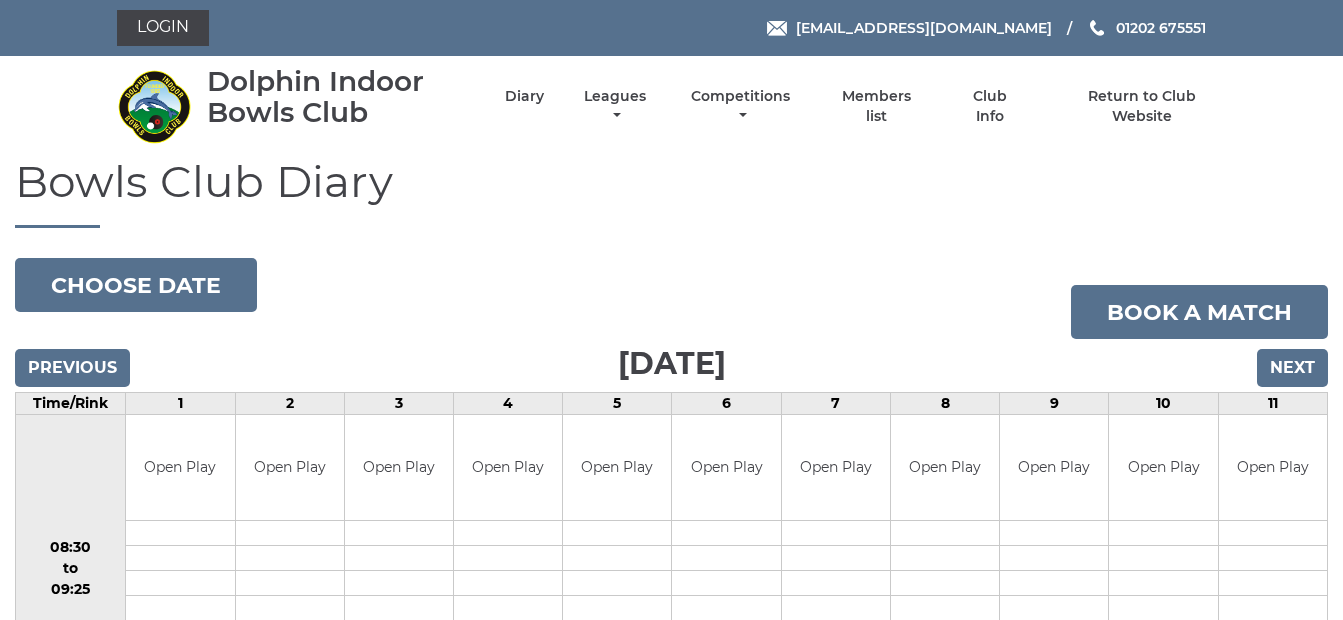 scroll, scrollTop: 0, scrollLeft: 0, axis: both 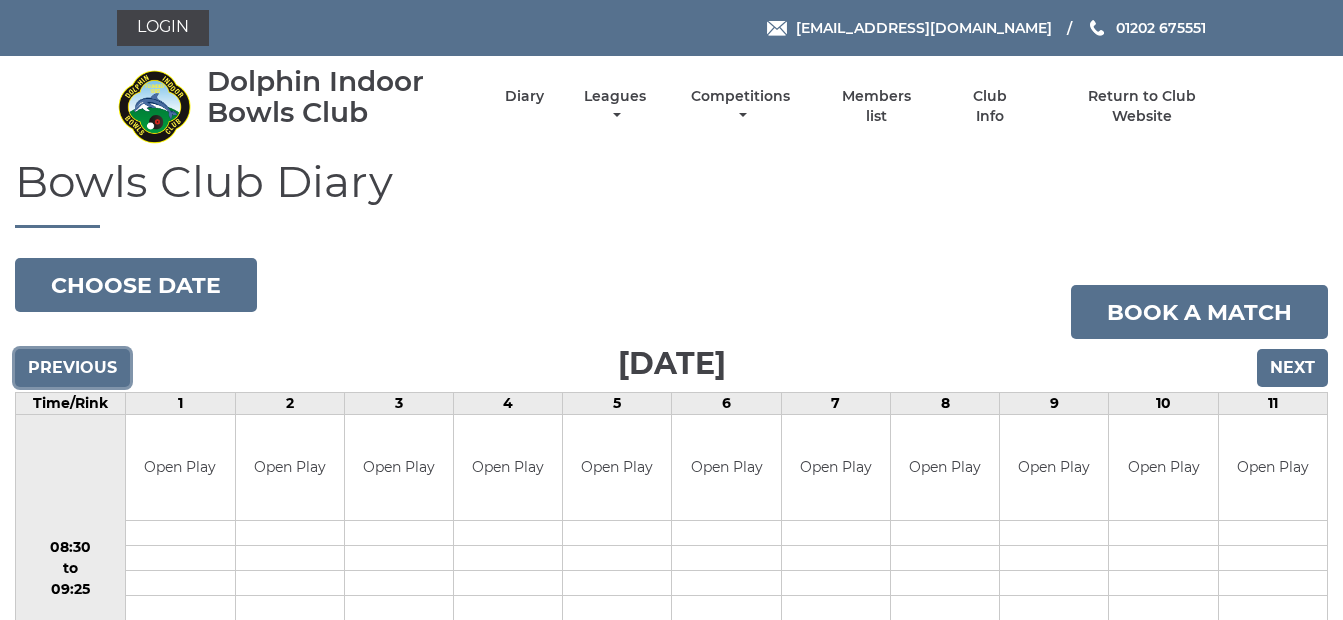 click on "Previous" at bounding box center [72, 368] 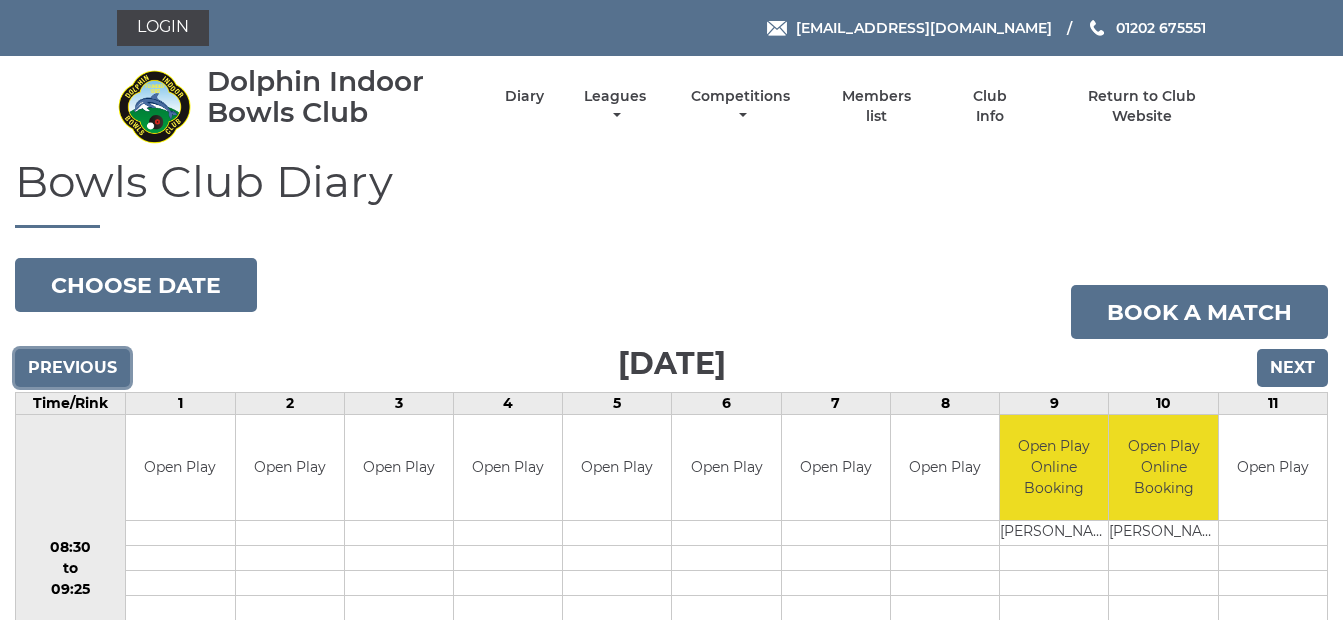 scroll, scrollTop: 0, scrollLeft: 0, axis: both 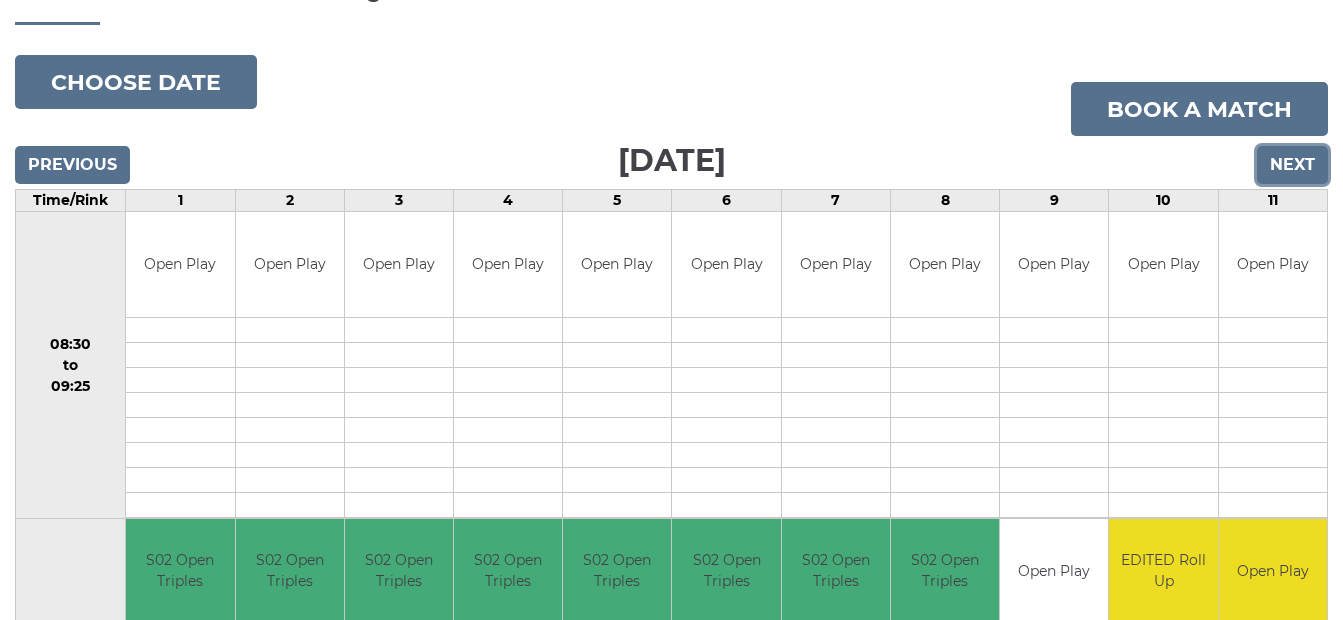 click on "Next" at bounding box center (1292, 165) 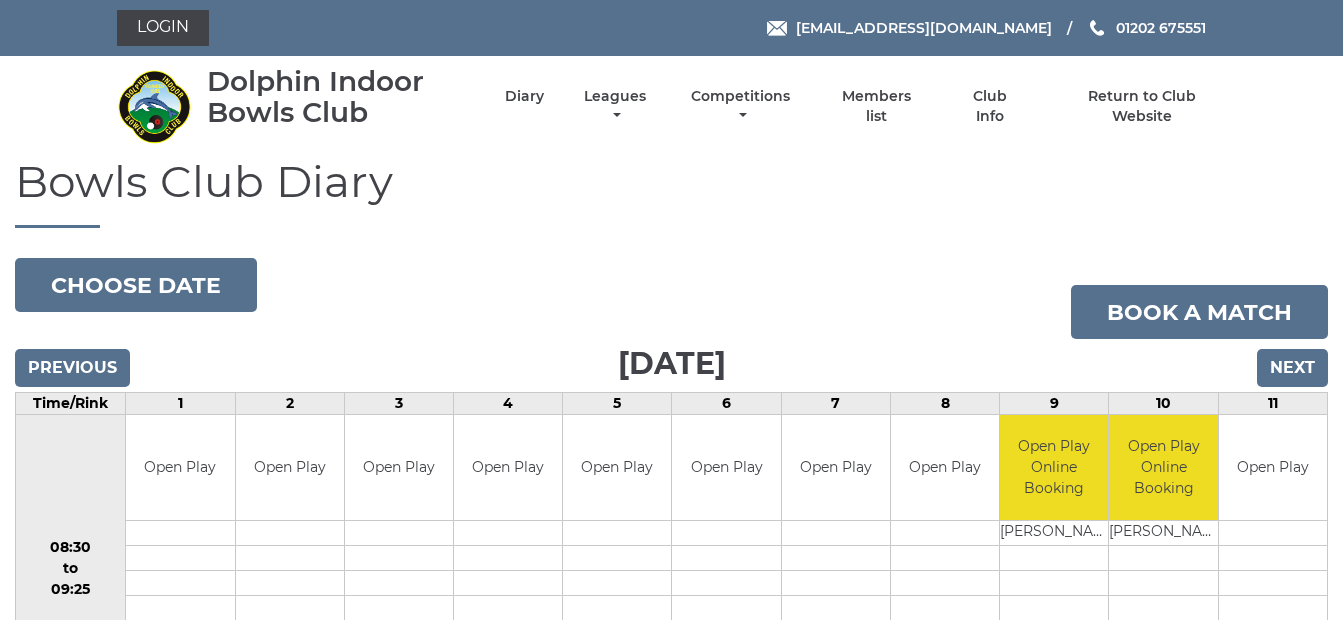 scroll, scrollTop: 0, scrollLeft: 0, axis: both 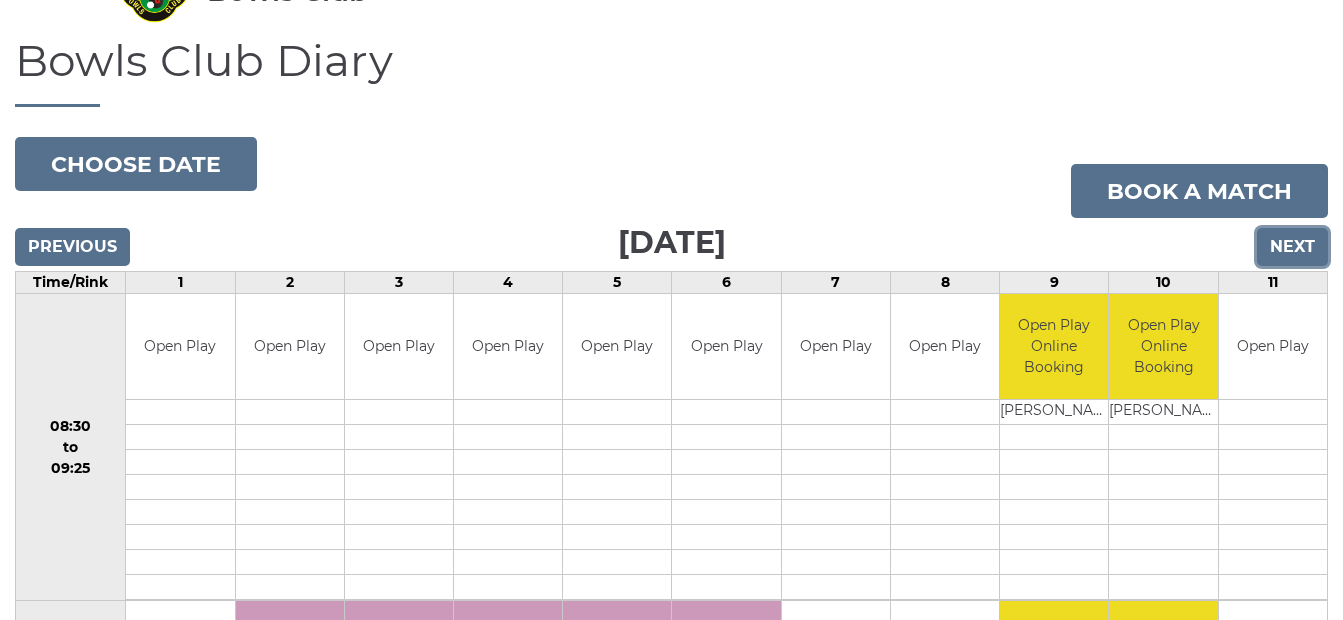 click on "Next" at bounding box center [1292, 247] 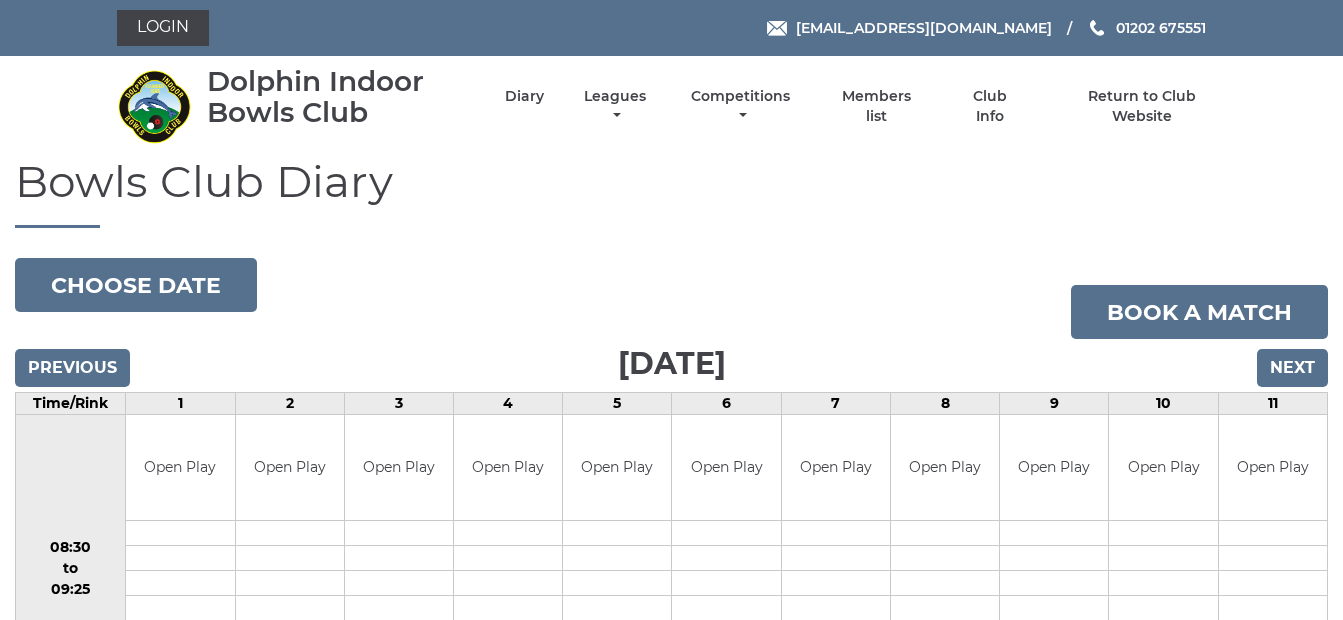 scroll, scrollTop: 0, scrollLeft: 0, axis: both 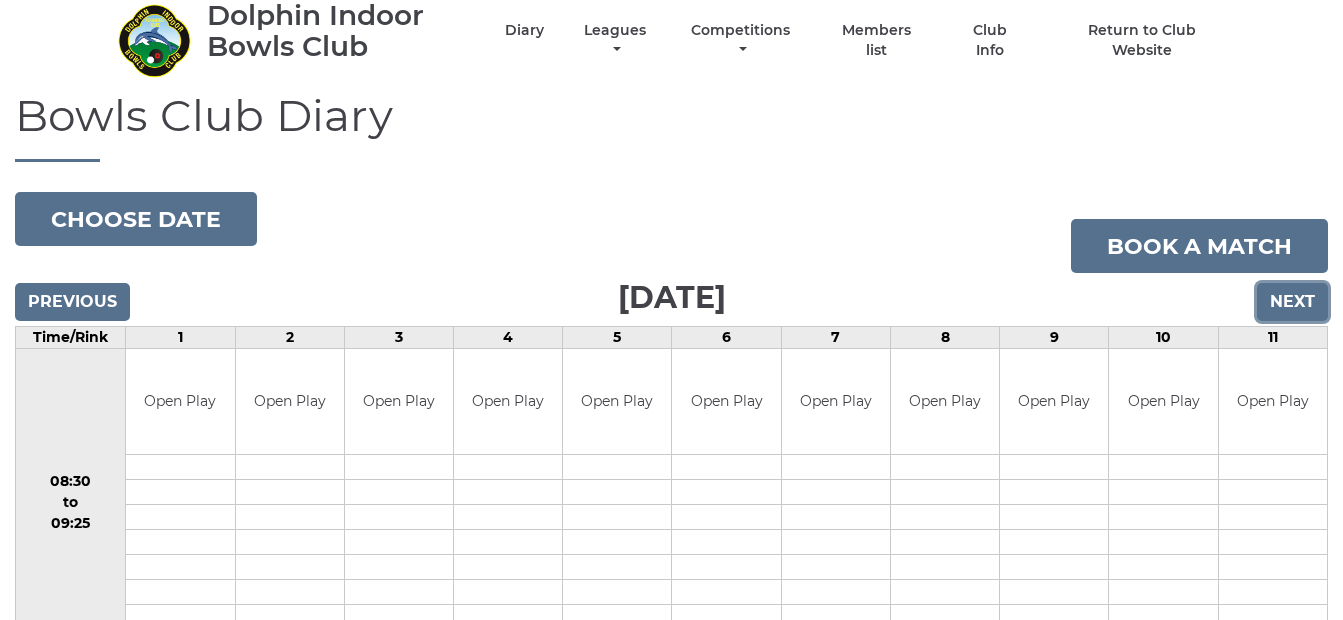 click on "Next" at bounding box center [1292, 302] 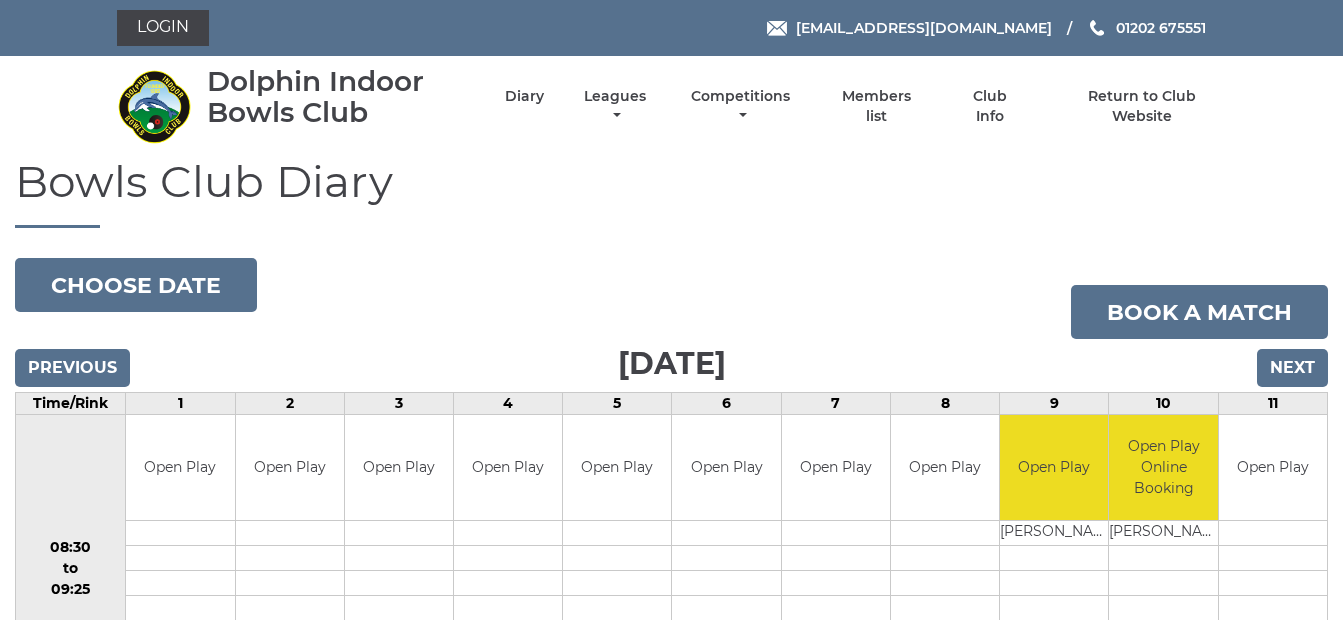 scroll, scrollTop: 0, scrollLeft: 0, axis: both 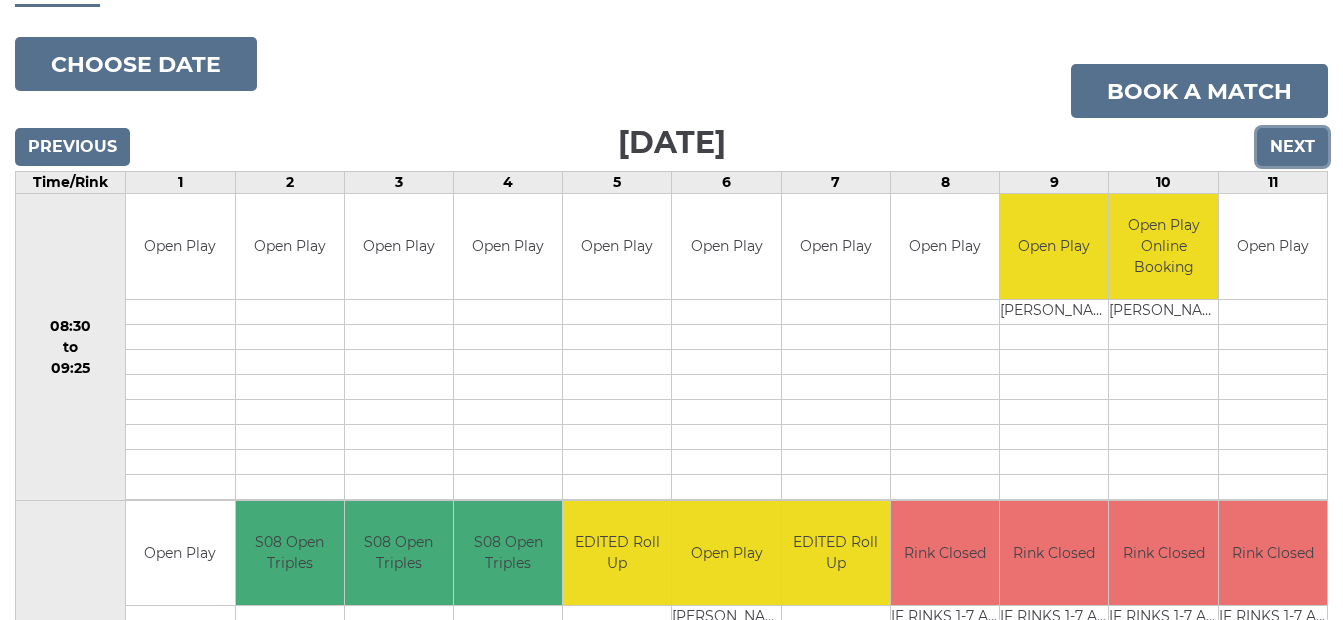 click on "Next" at bounding box center [1292, 147] 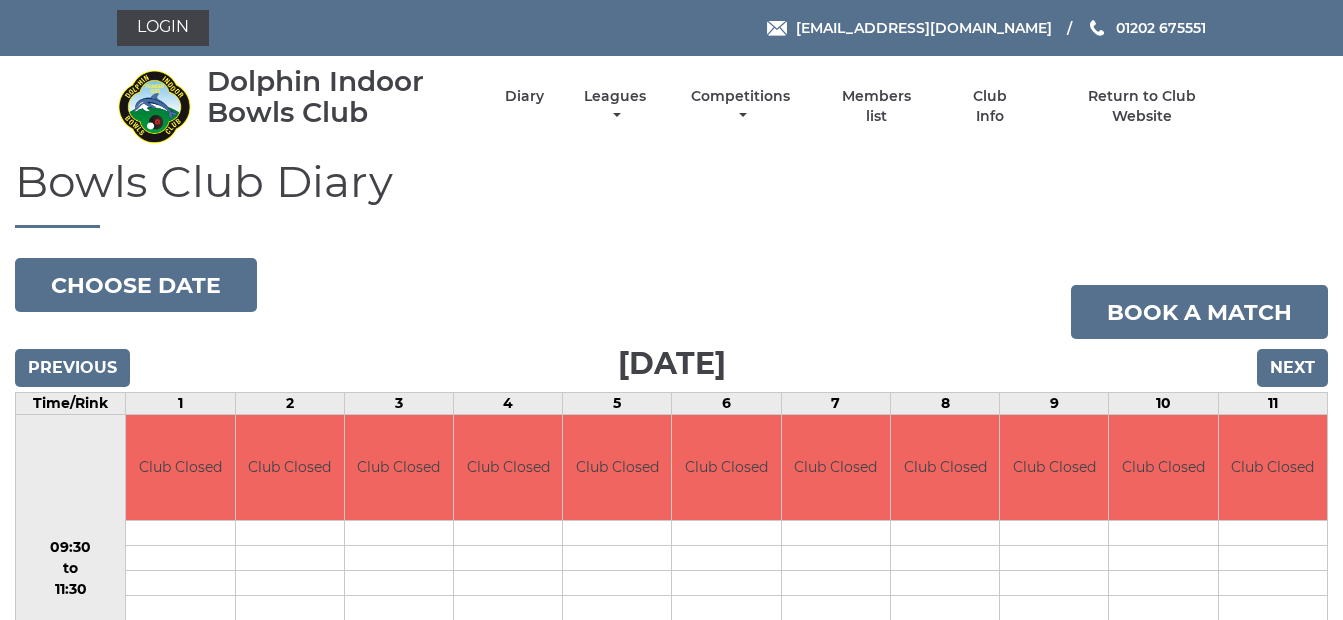 scroll, scrollTop: 0, scrollLeft: 0, axis: both 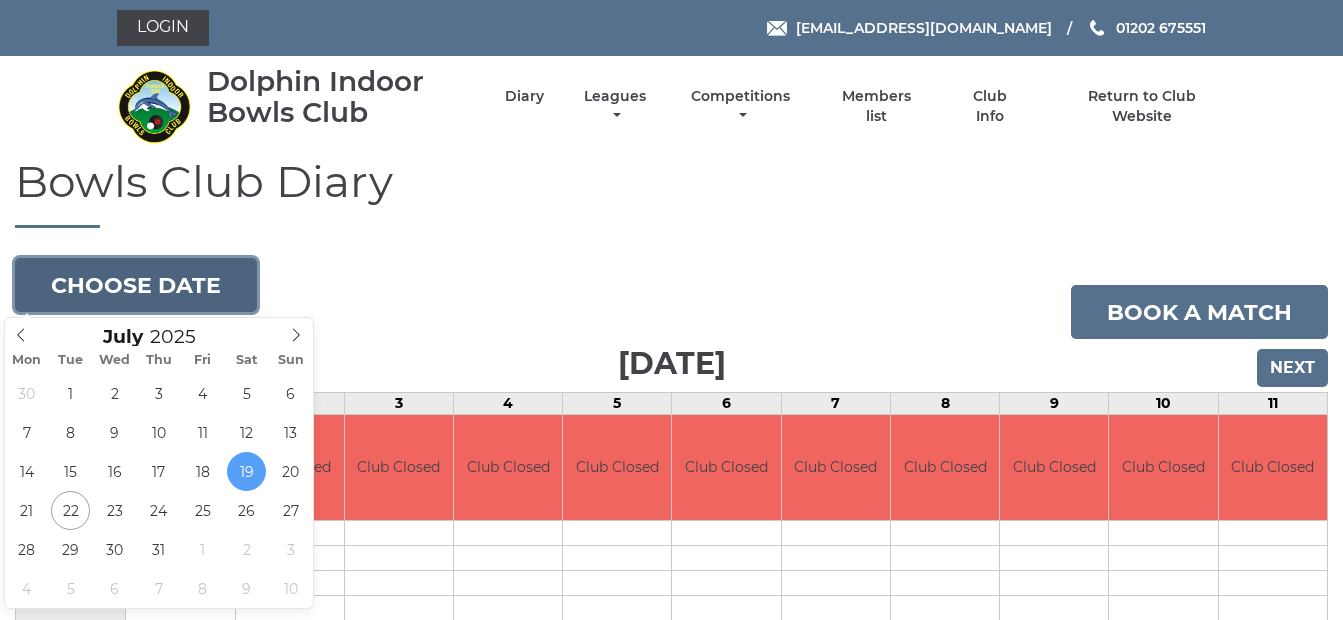 click on "Choose date" at bounding box center [136, 285] 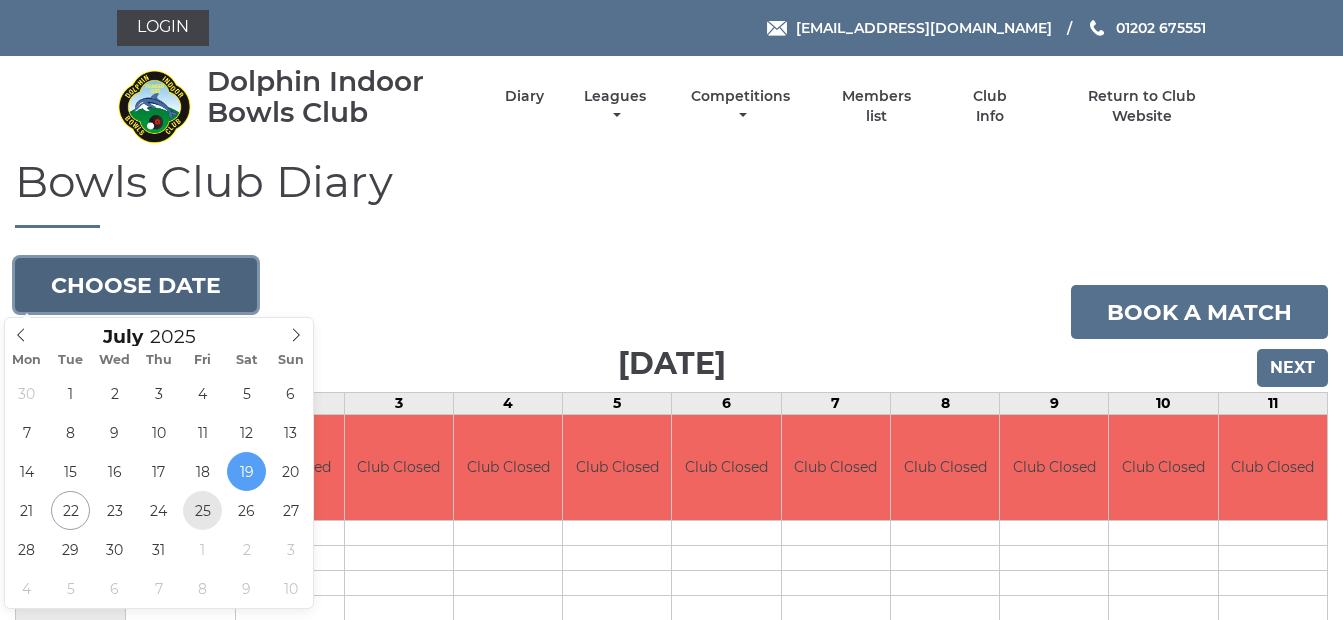 type on "[DATE]" 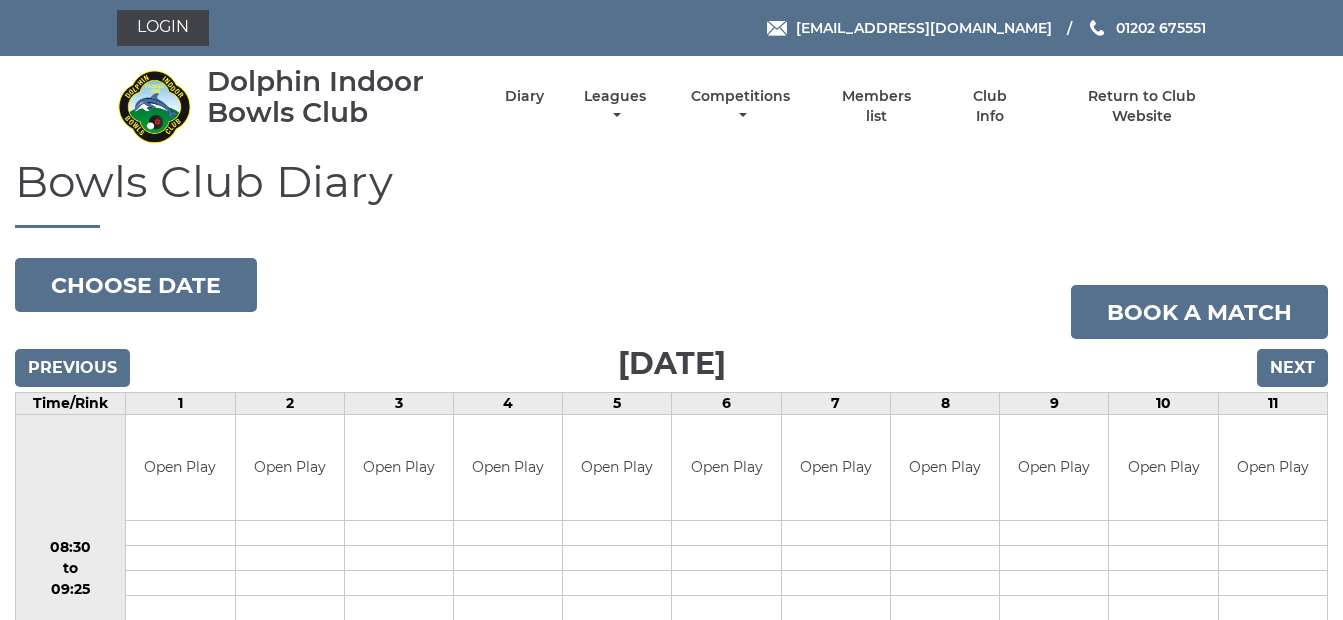 scroll, scrollTop: 0, scrollLeft: 0, axis: both 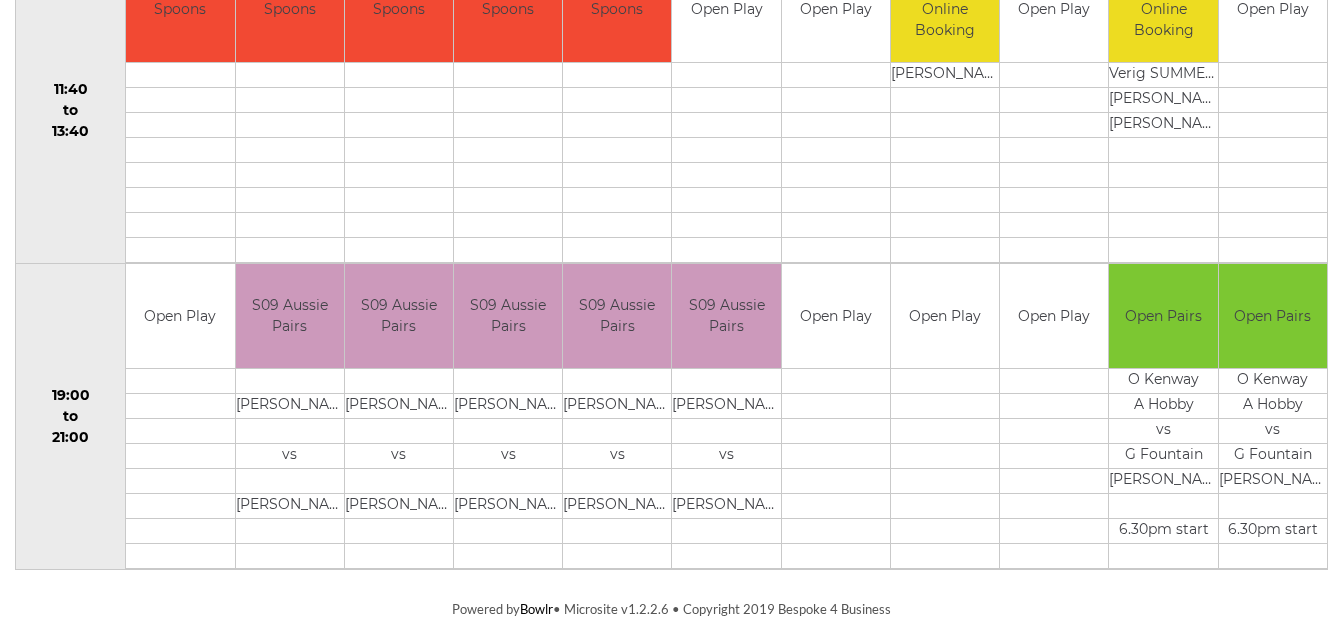 click at bounding box center (1054, 481) 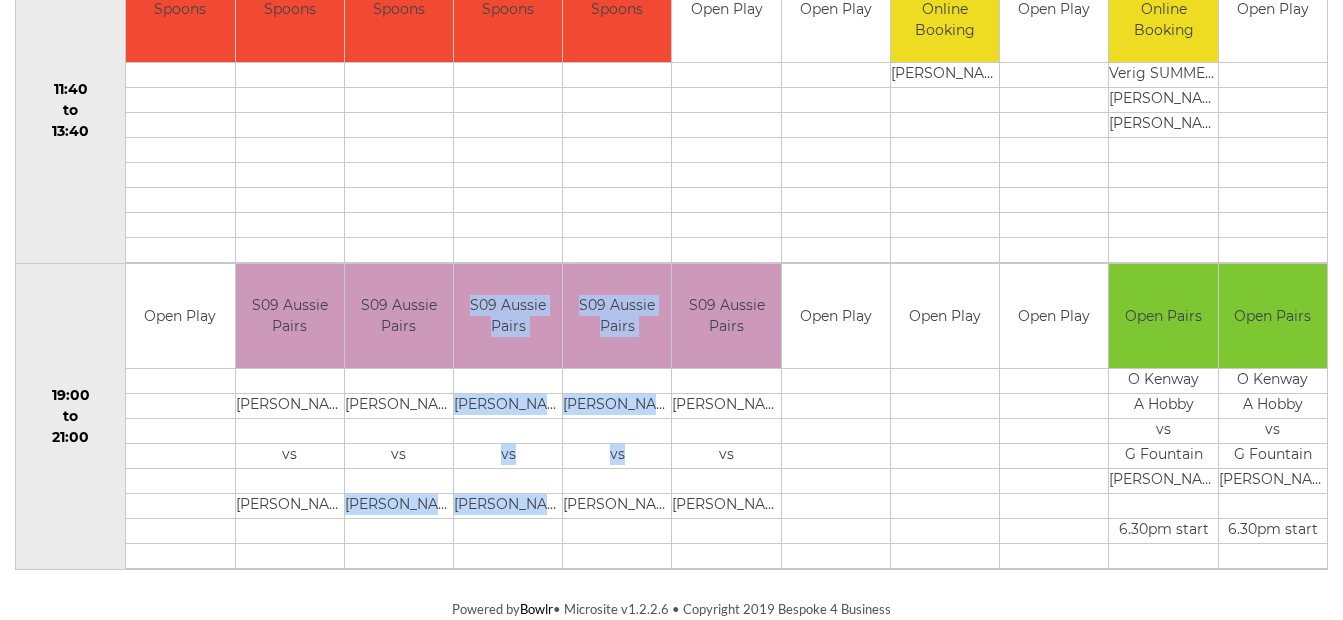 drag, startPoint x: 442, startPoint y: 475, endPoint x: 728, endPoint y: 475, distance: 286 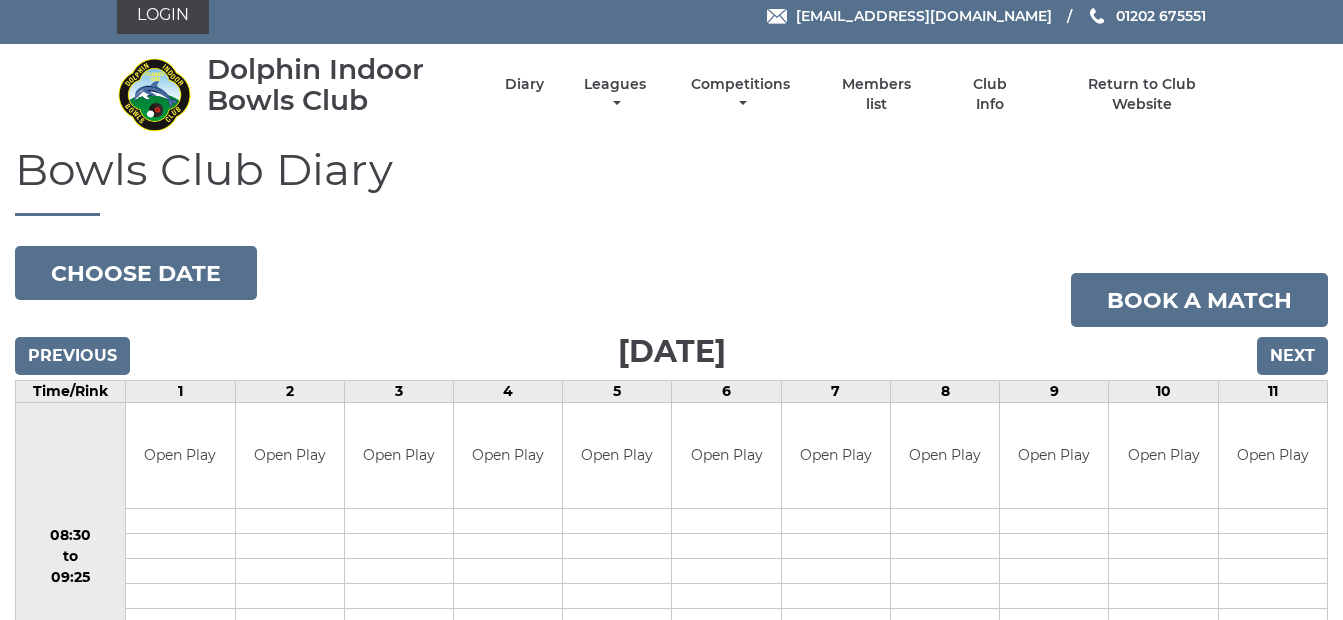 scroll, scrollTop: 0, scrollLeft: 0, axis: both 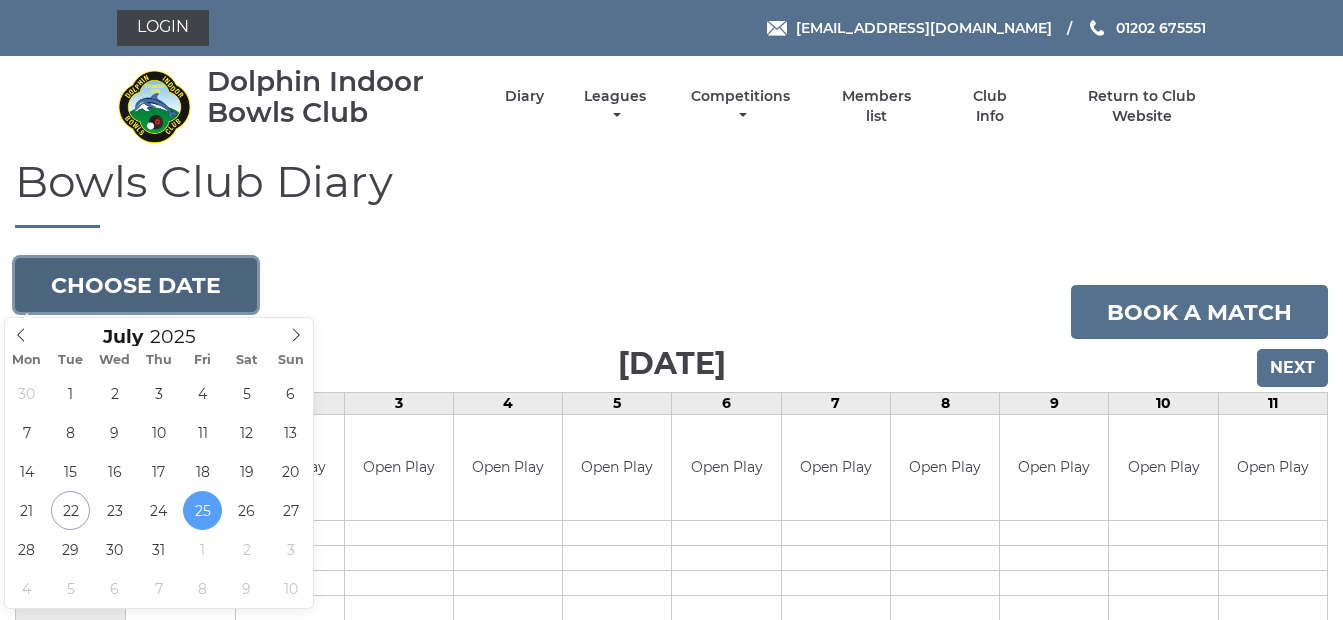 click on "Choose date" at bounding box center [136, 285] 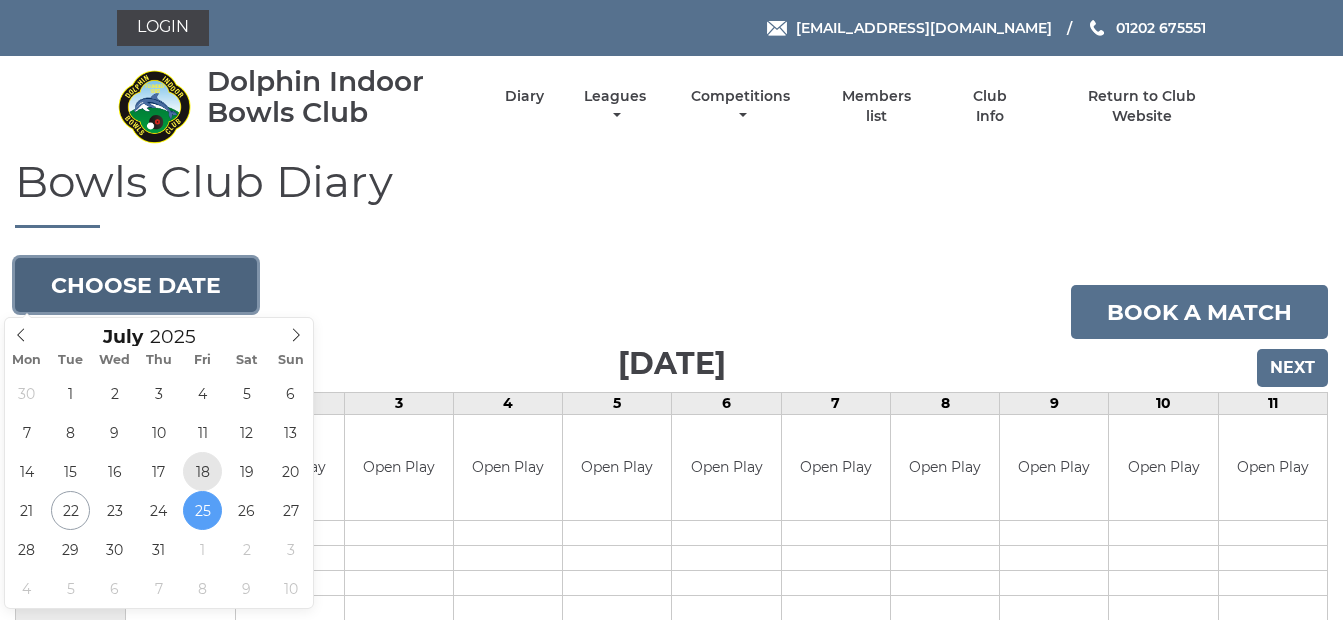 type on "2025-07-18" 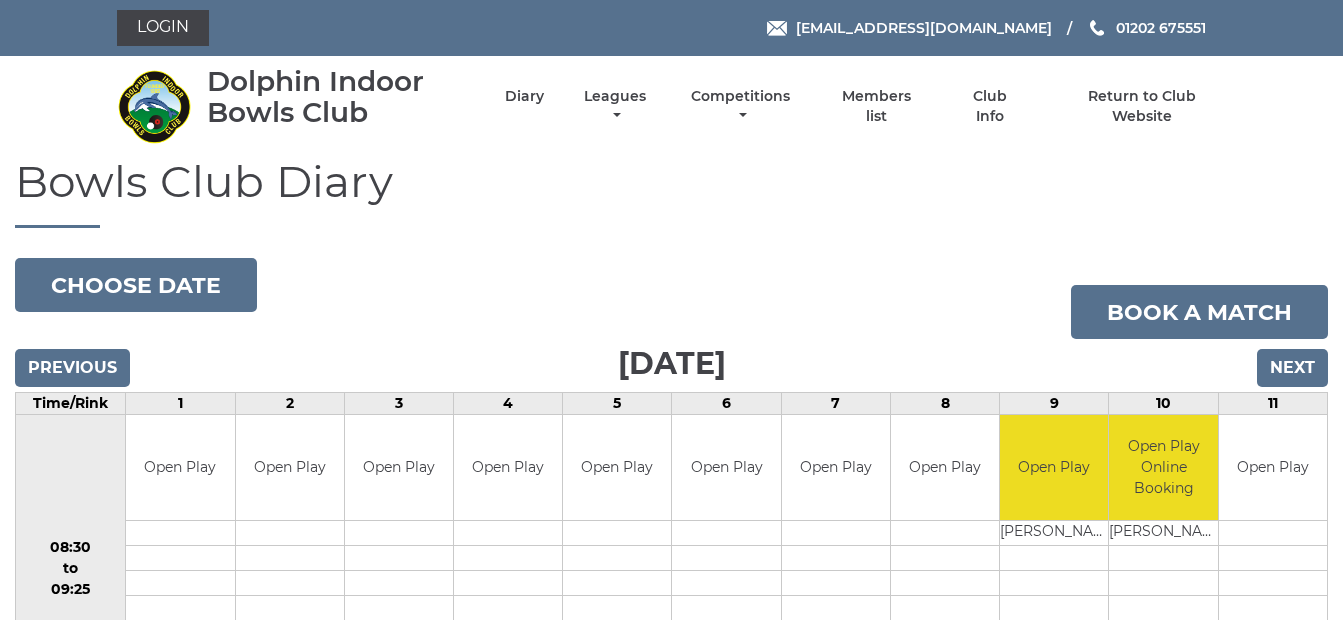 scroll, scrollTop: 0, scrollLeft: 0, axis: both 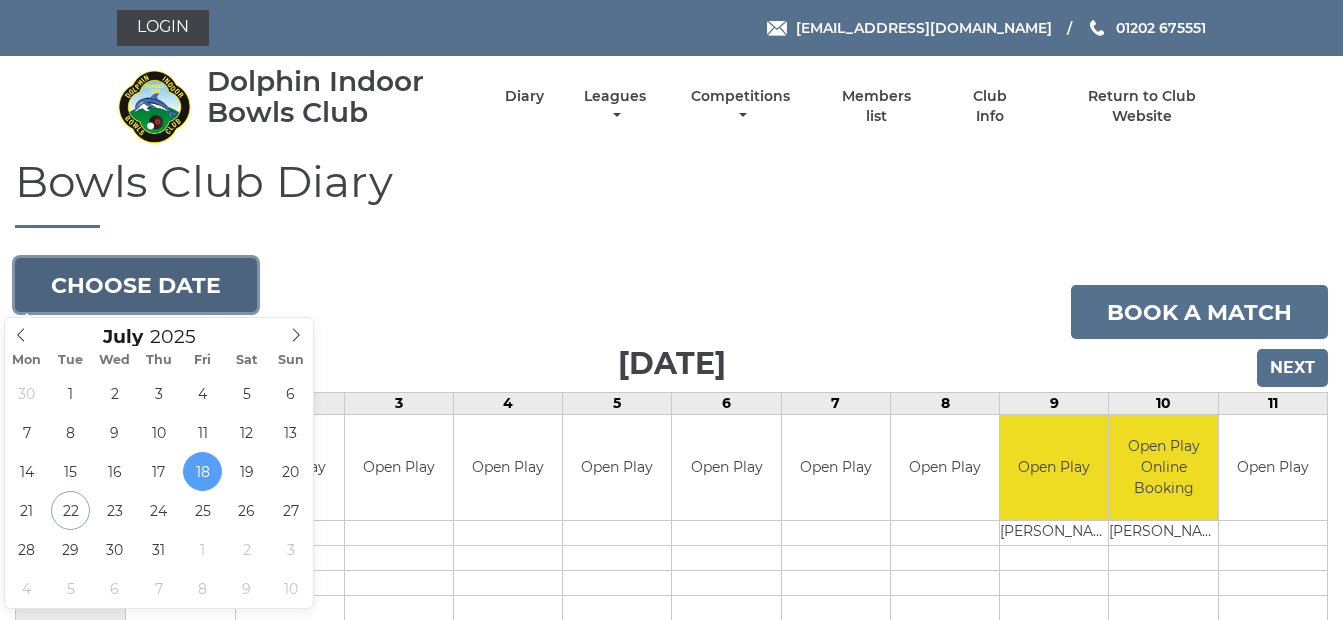 click on "Choose date" at bounding box center [136, 285] 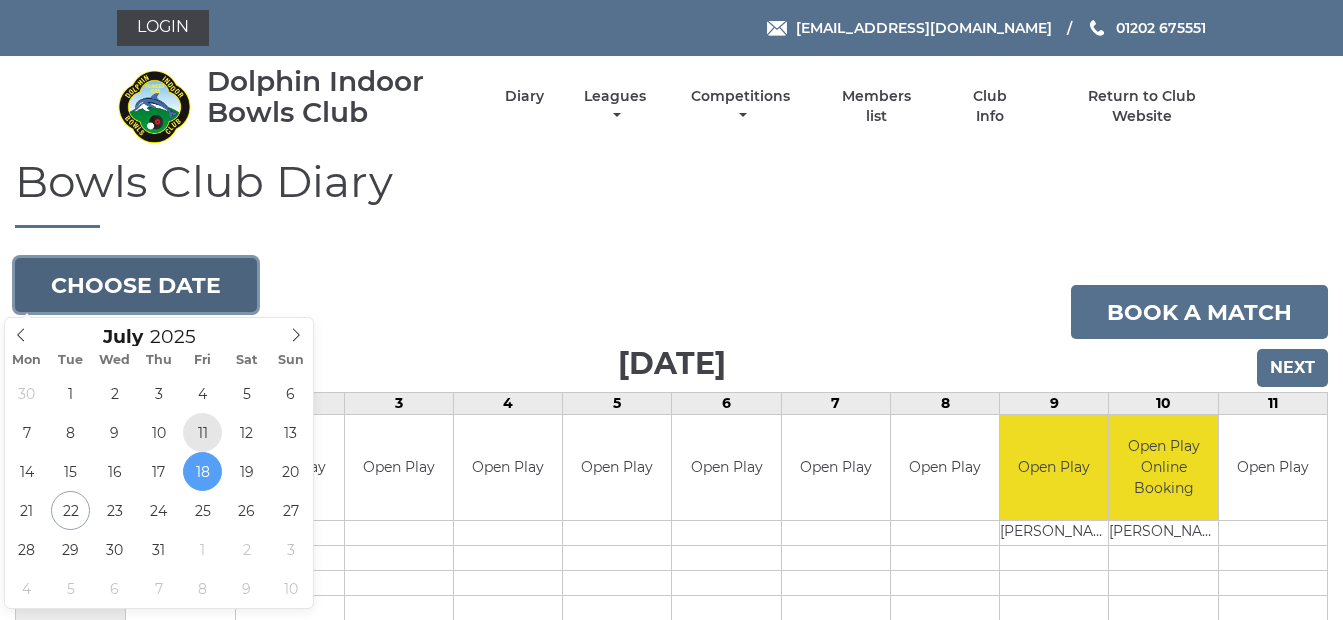 type on "2025-07-11" 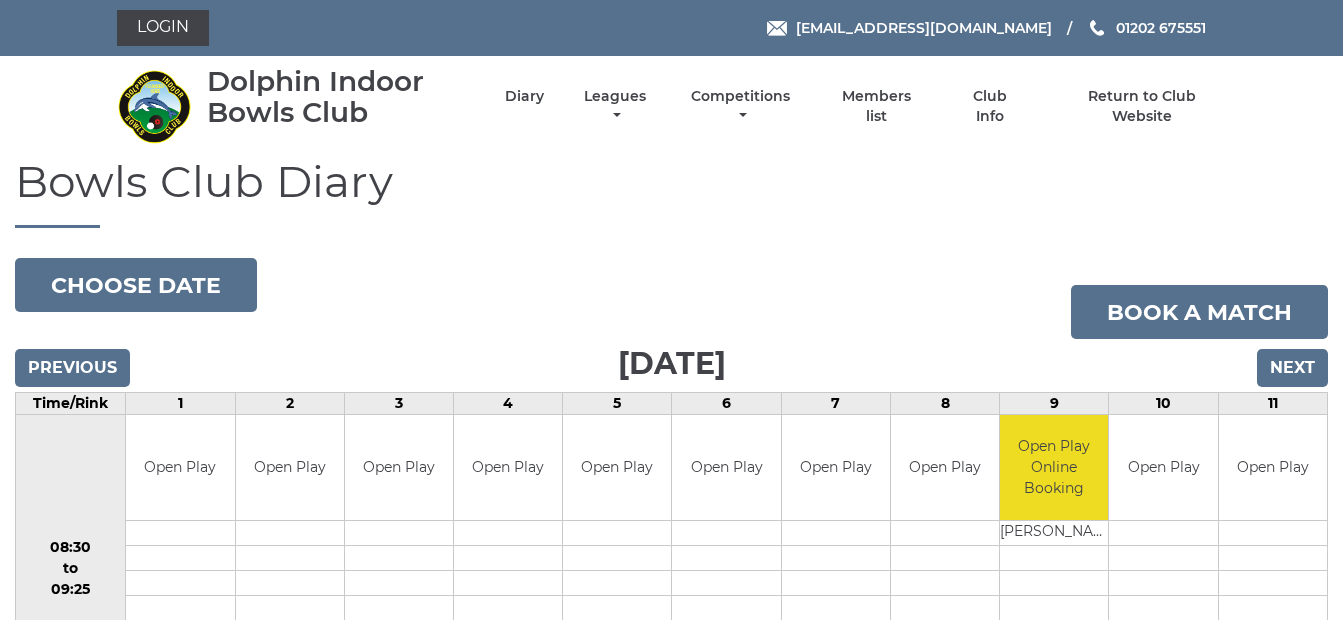 scroll, scrollTop: 0, scrollLeft: 0, axis: both 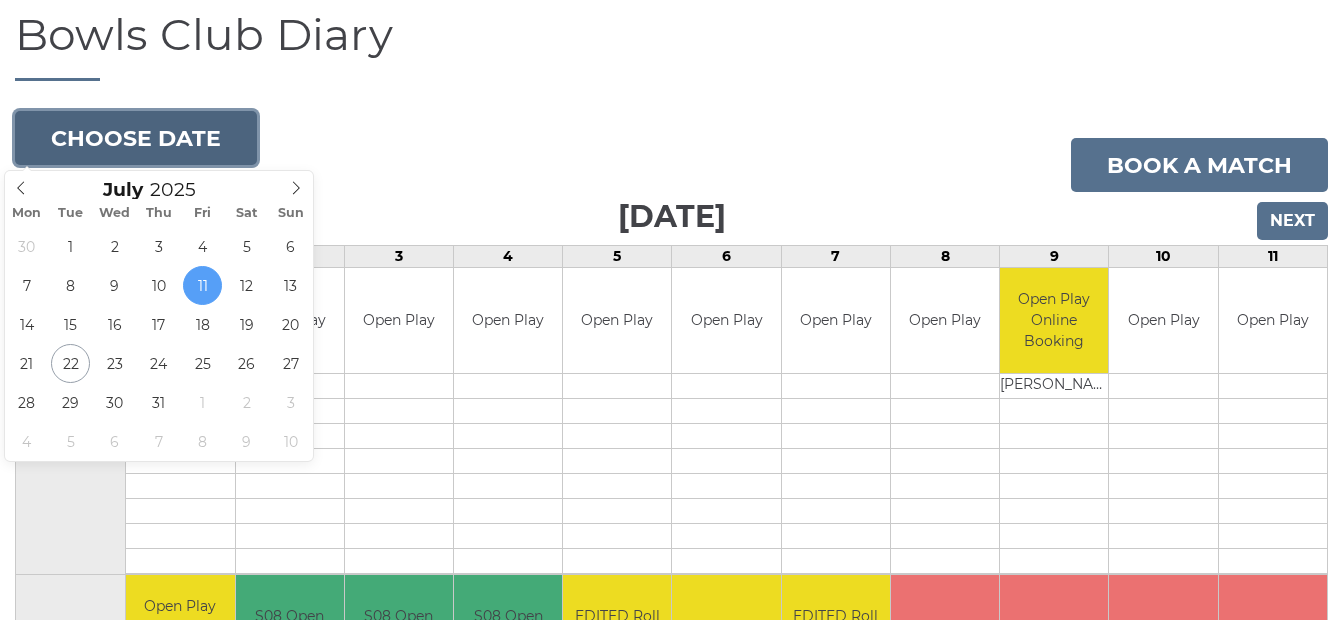 click on "Choose date" at bounding box center [136, 138] 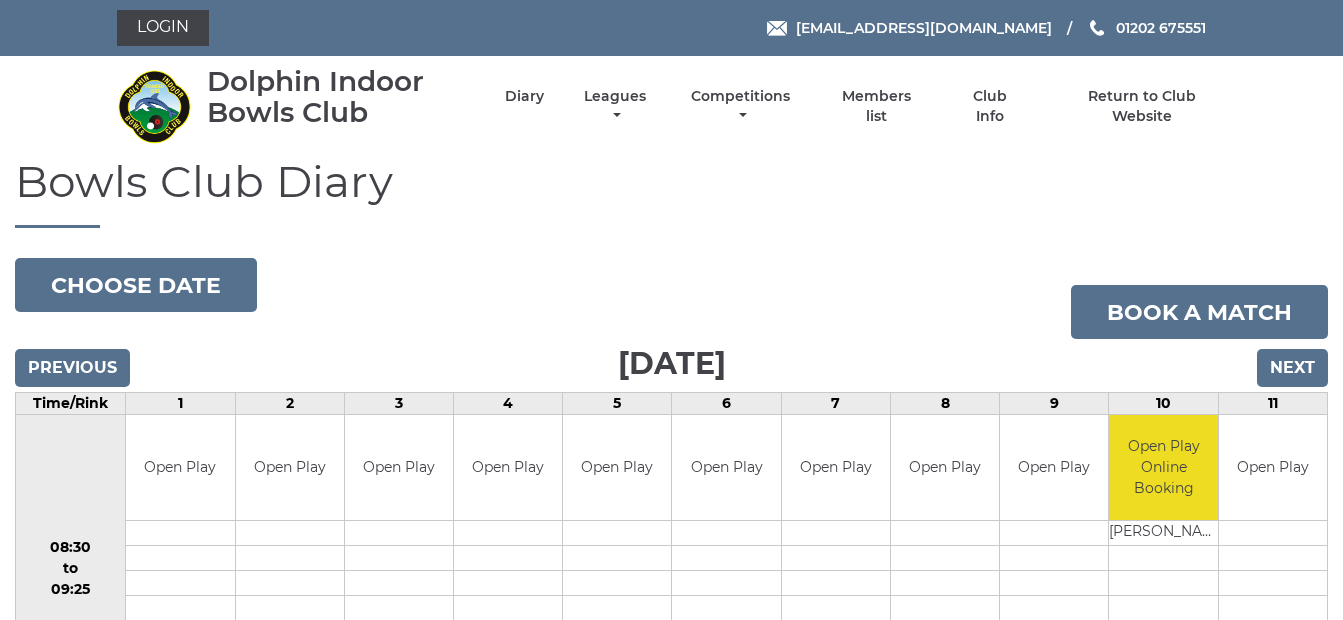 scroll, scrollTop: 0, scrollLeft: 0, axis: both 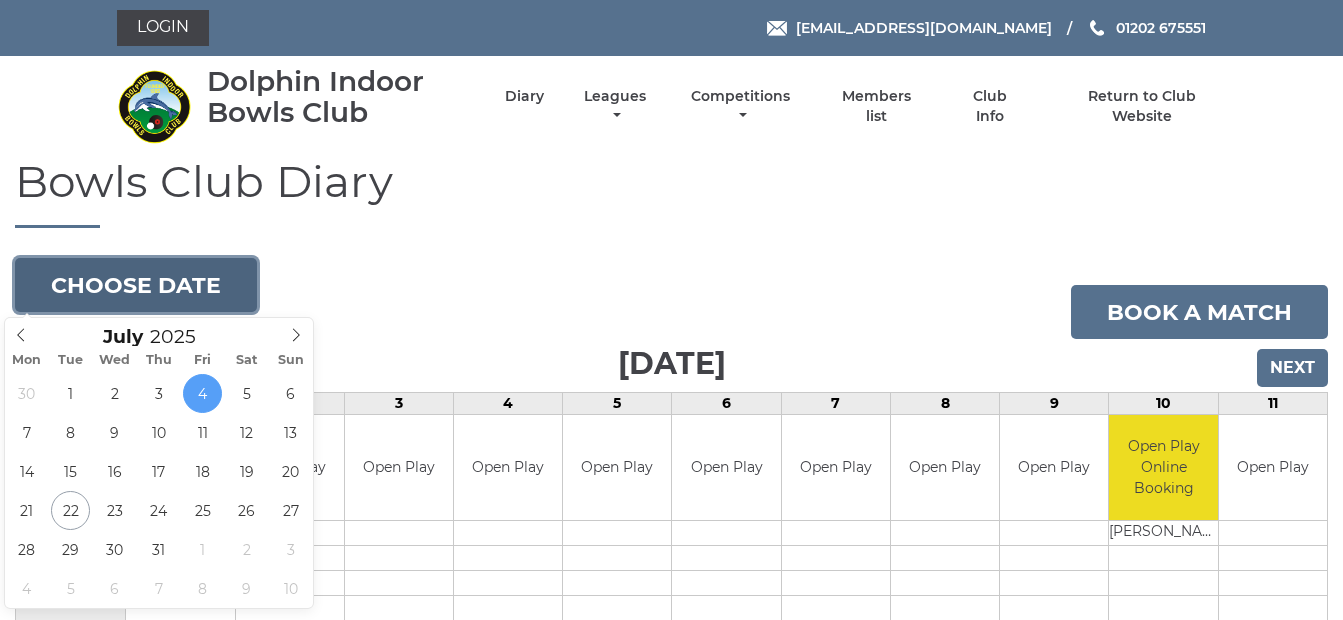 click on "Choose date" at bounding box center (136, 285) 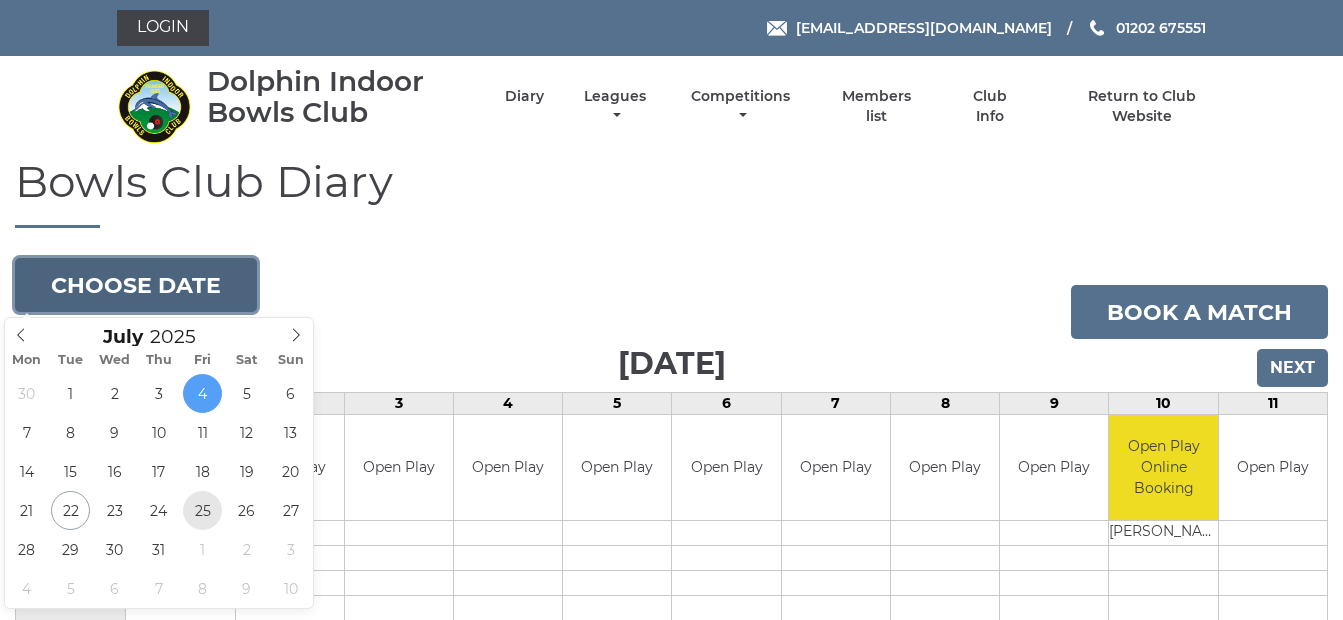 type on "[DATE]" 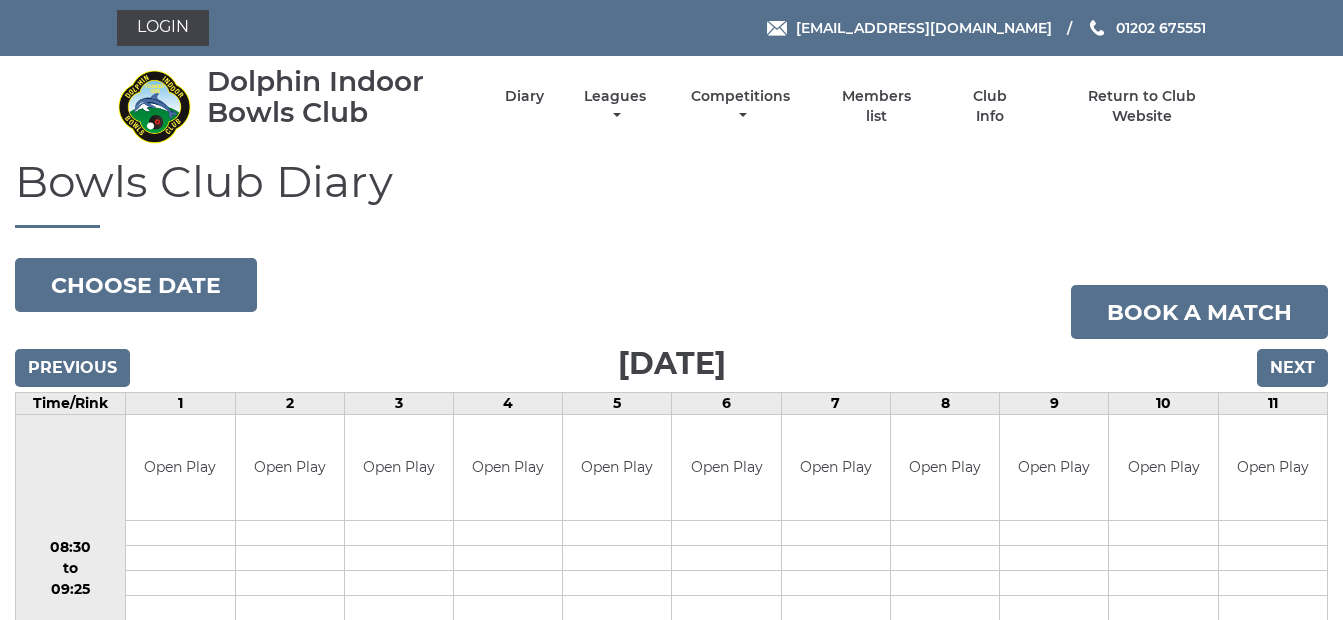 scroll, scrollTop: 0, scrollLeft: 0, axis: both 